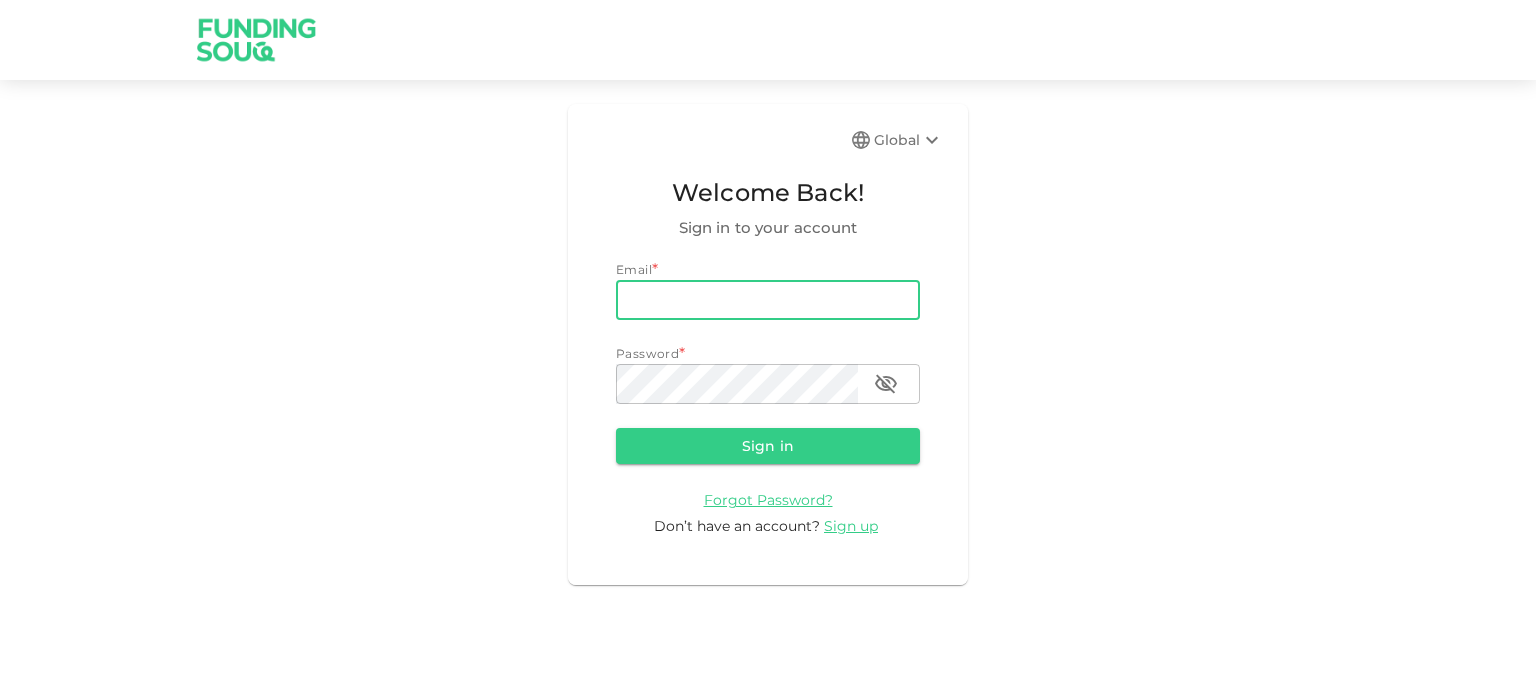 scroll, scrollTop: 0, scrollLeft: 0, axis: both 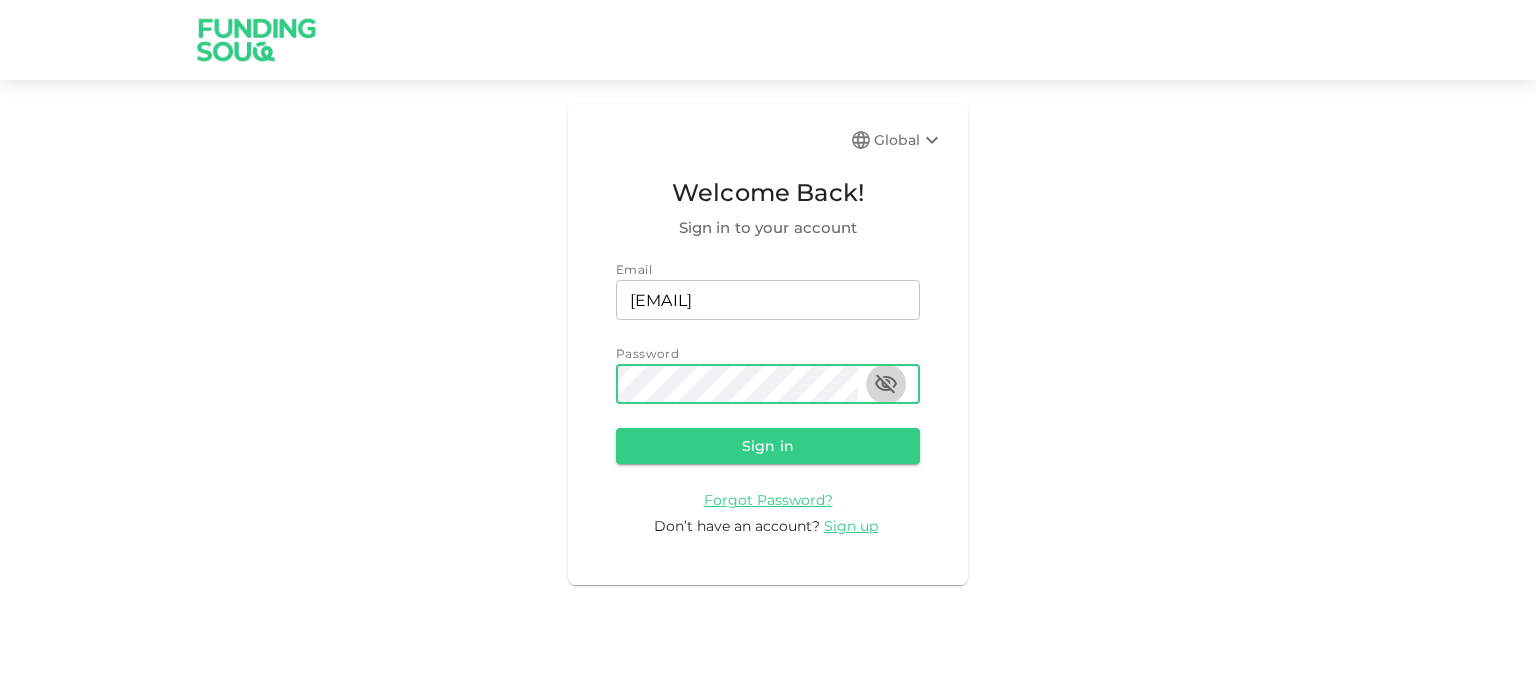 click 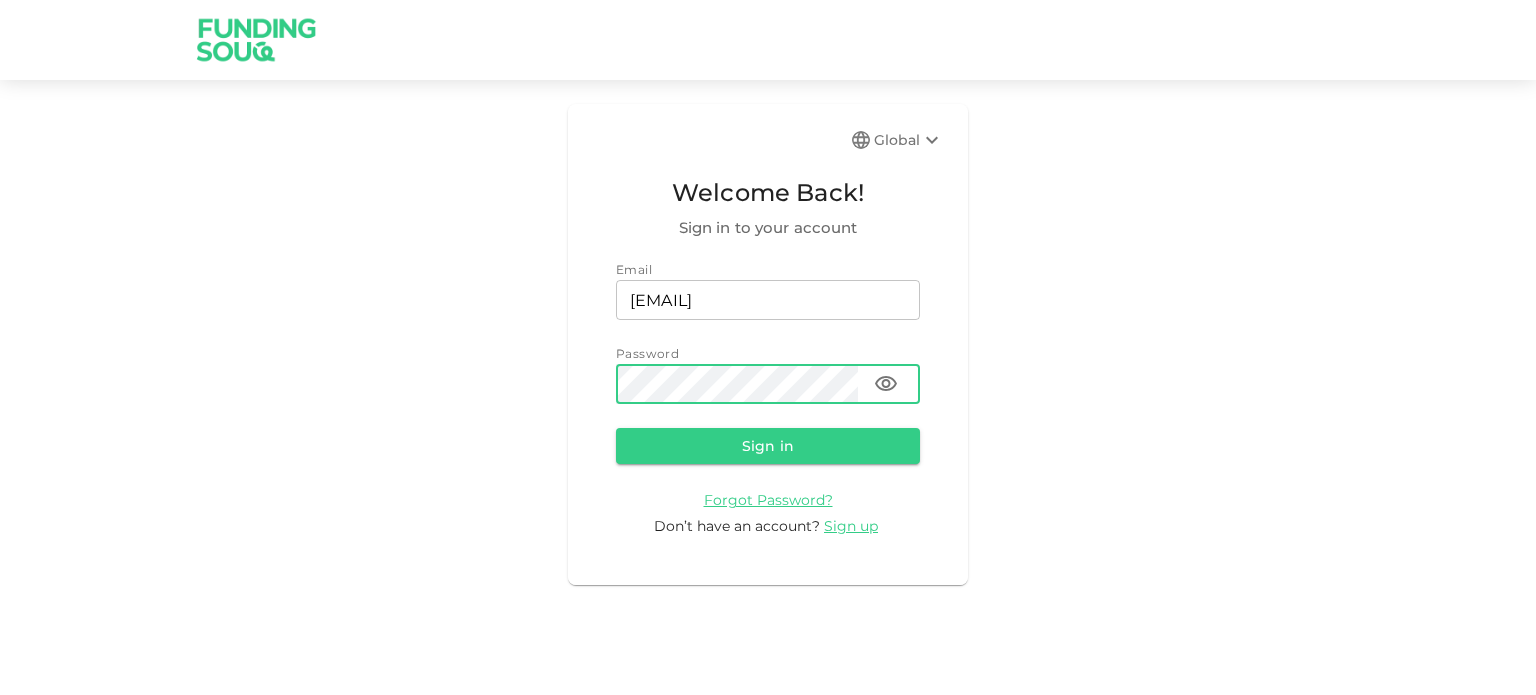 click on "Email email [EMAIL] email   Password password password Sign in Forgot Password? Don’t have an account? Sign up" at bounding box center (768, 398) 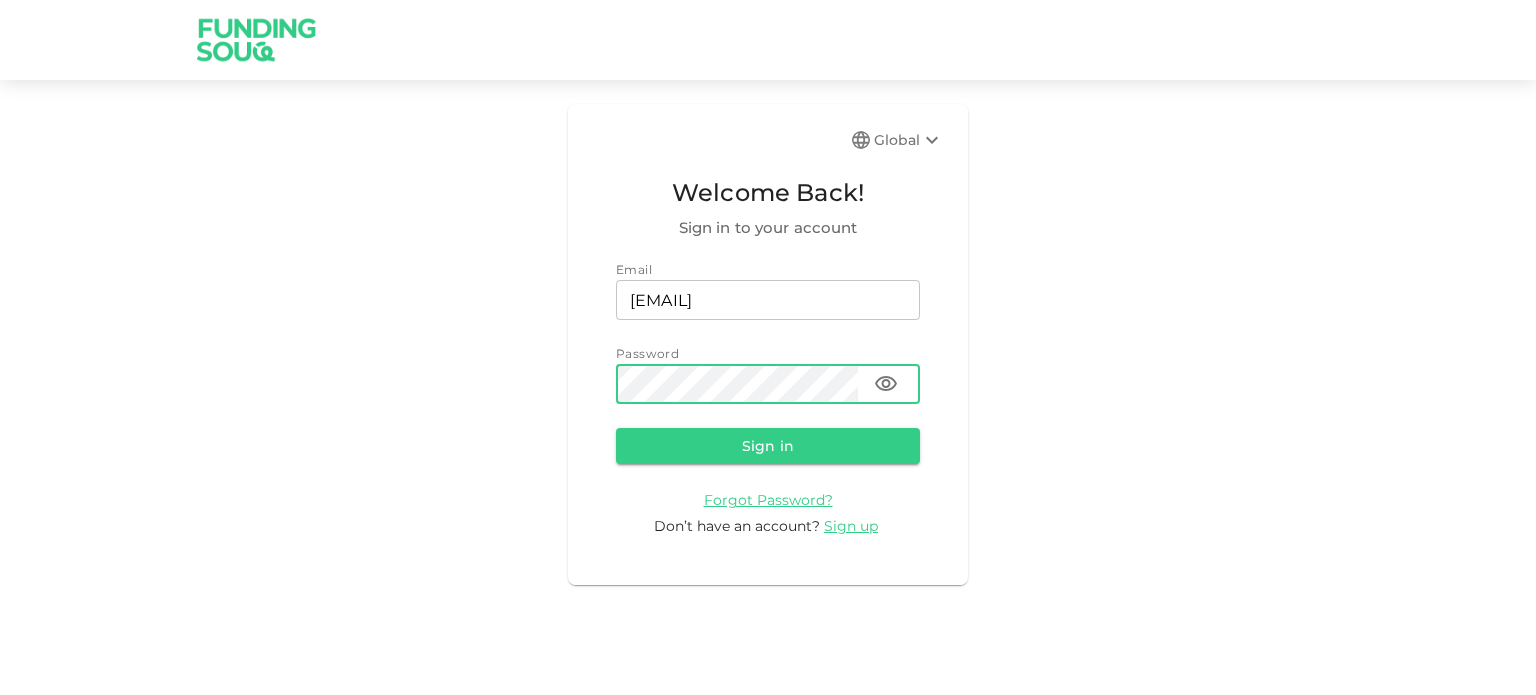click on "Password" at bounding box center (768, 354) 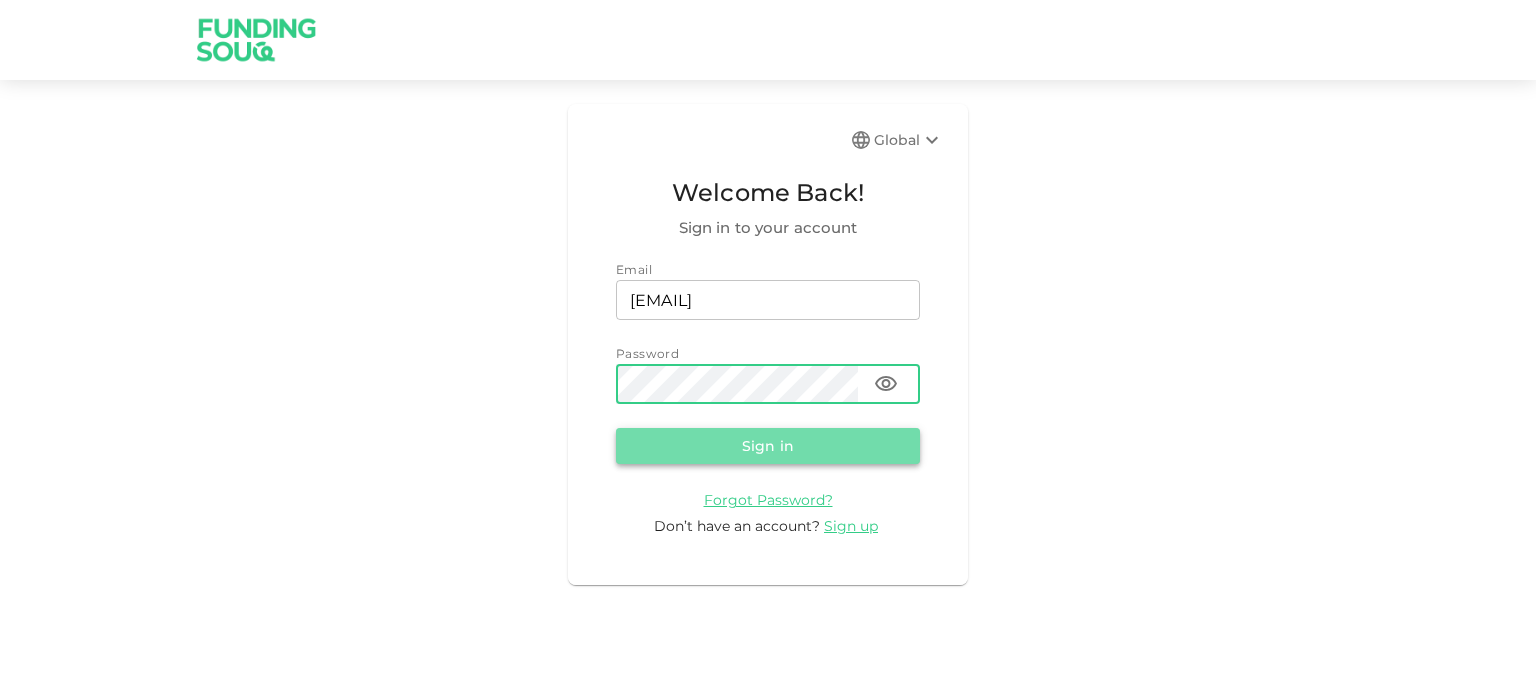 click on "Sign in" at bounding box center (768, 446) 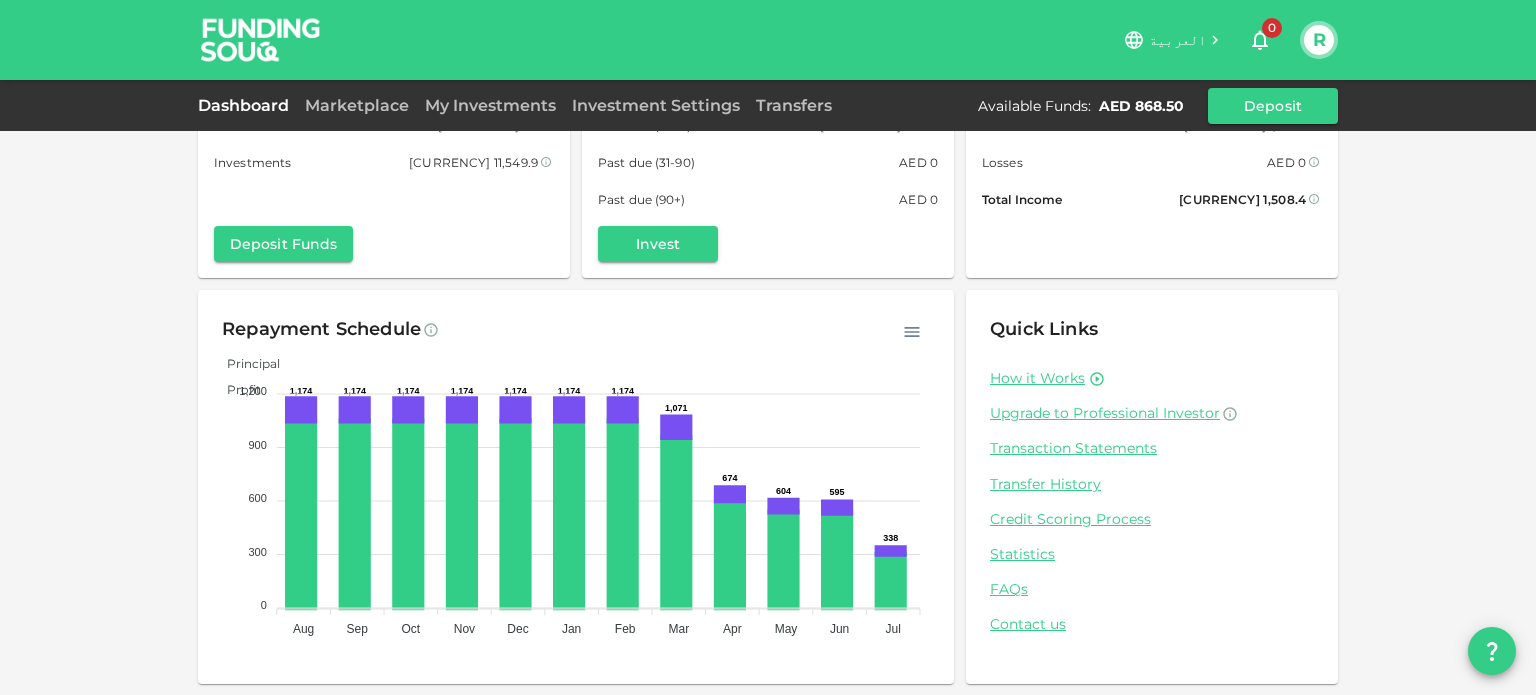 scroll, scrollTop: 0, scrollLeft: 0, axis: both 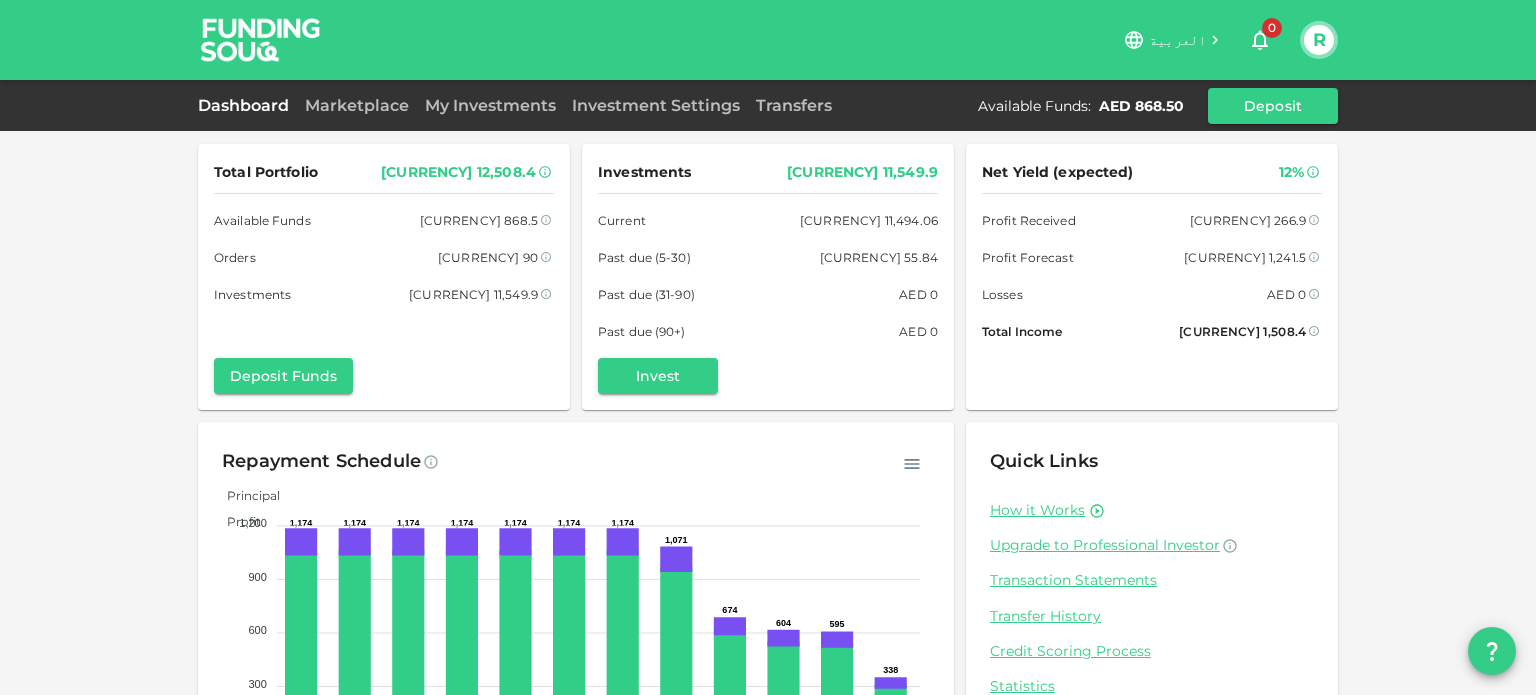 click on "Marketplace" at bounding box center (357, 106) 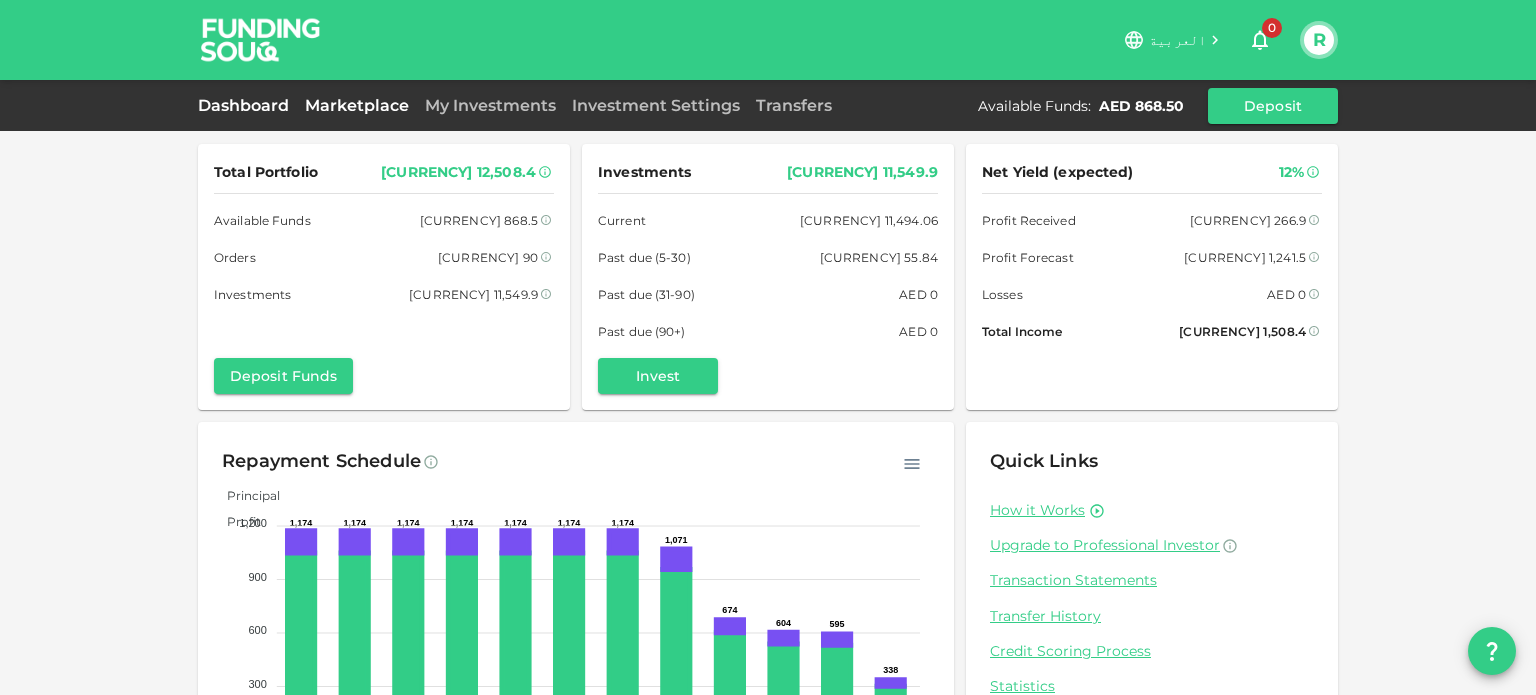click on "Marketplace" at bounding box center (357, 105) 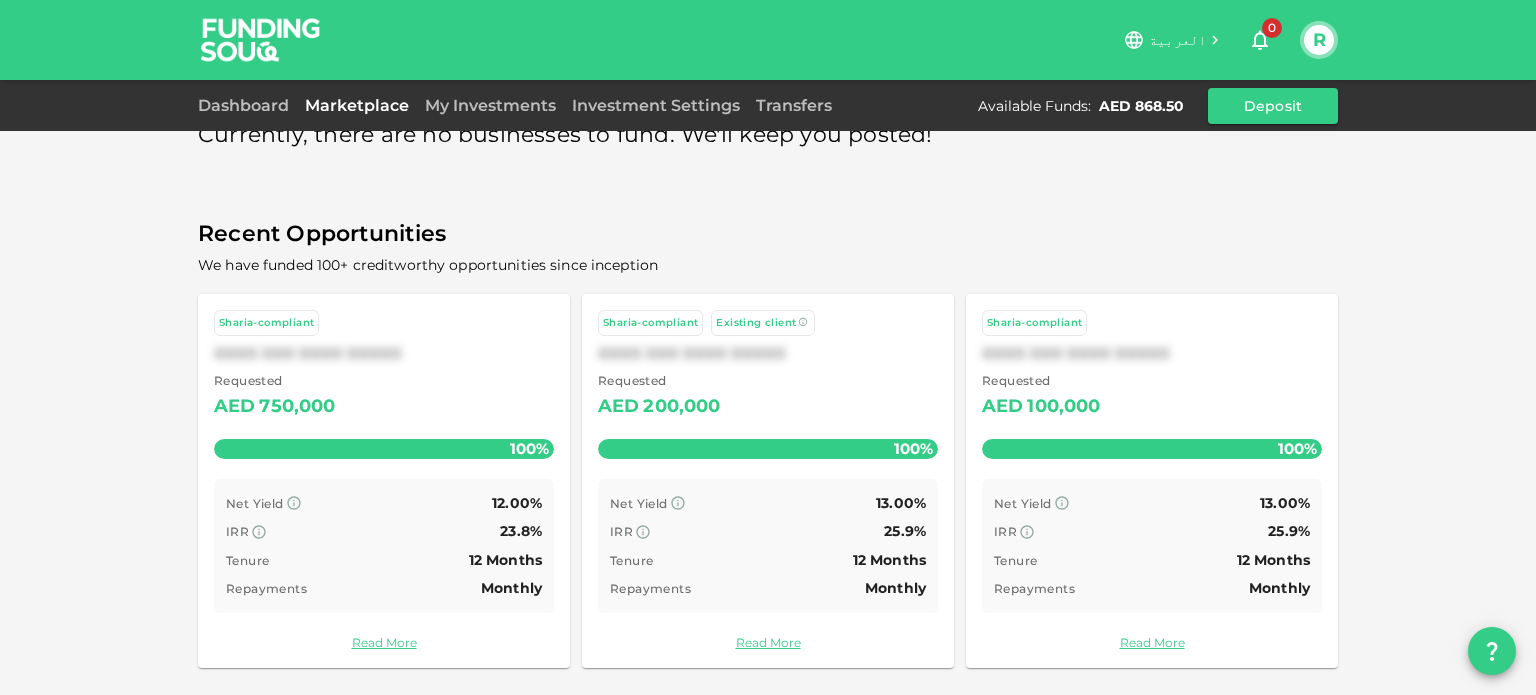 scroll, scrollTop: 0, scrollLeft: 0, axis: both 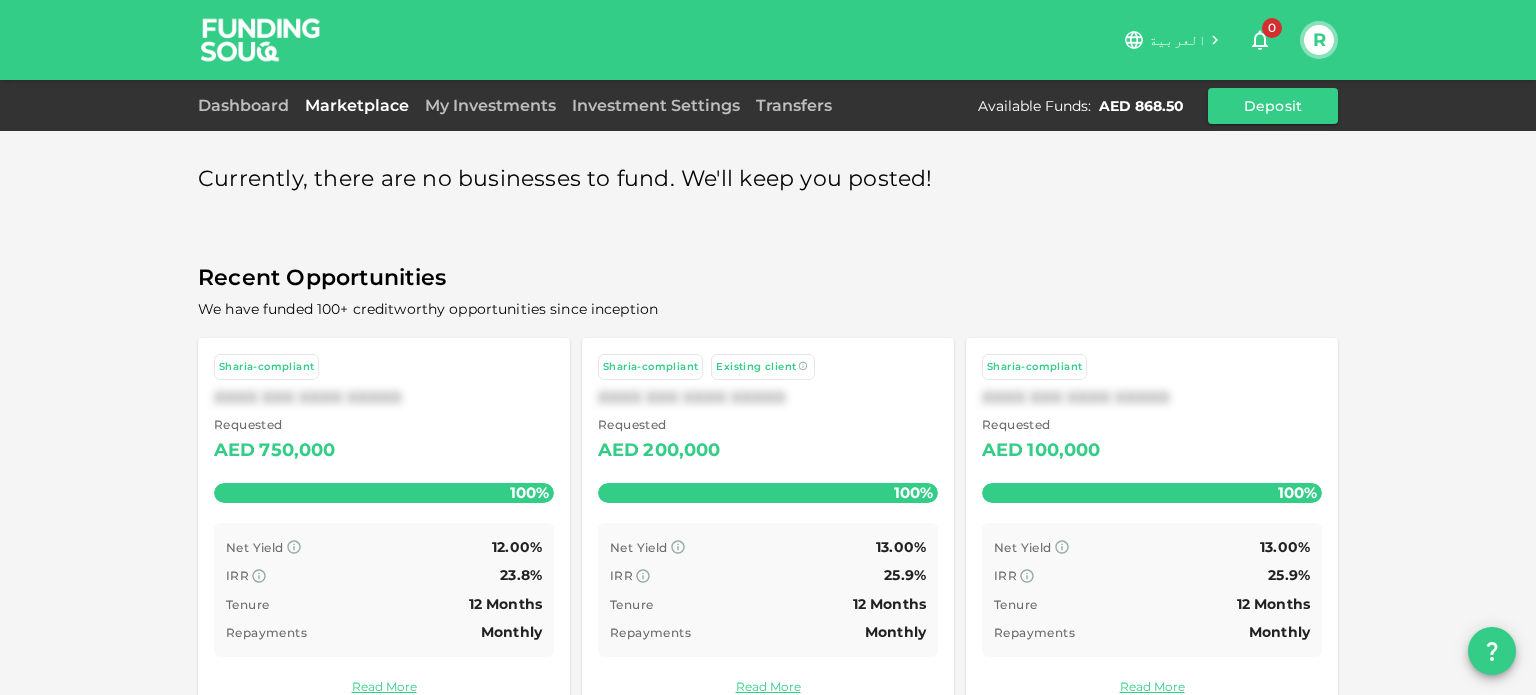 click on "Dashboard Marketplace My Investments Investment Settings Transfers Available Funds : [CURRENCY]   868.50 Deposit" at bounding box center [768, 105] 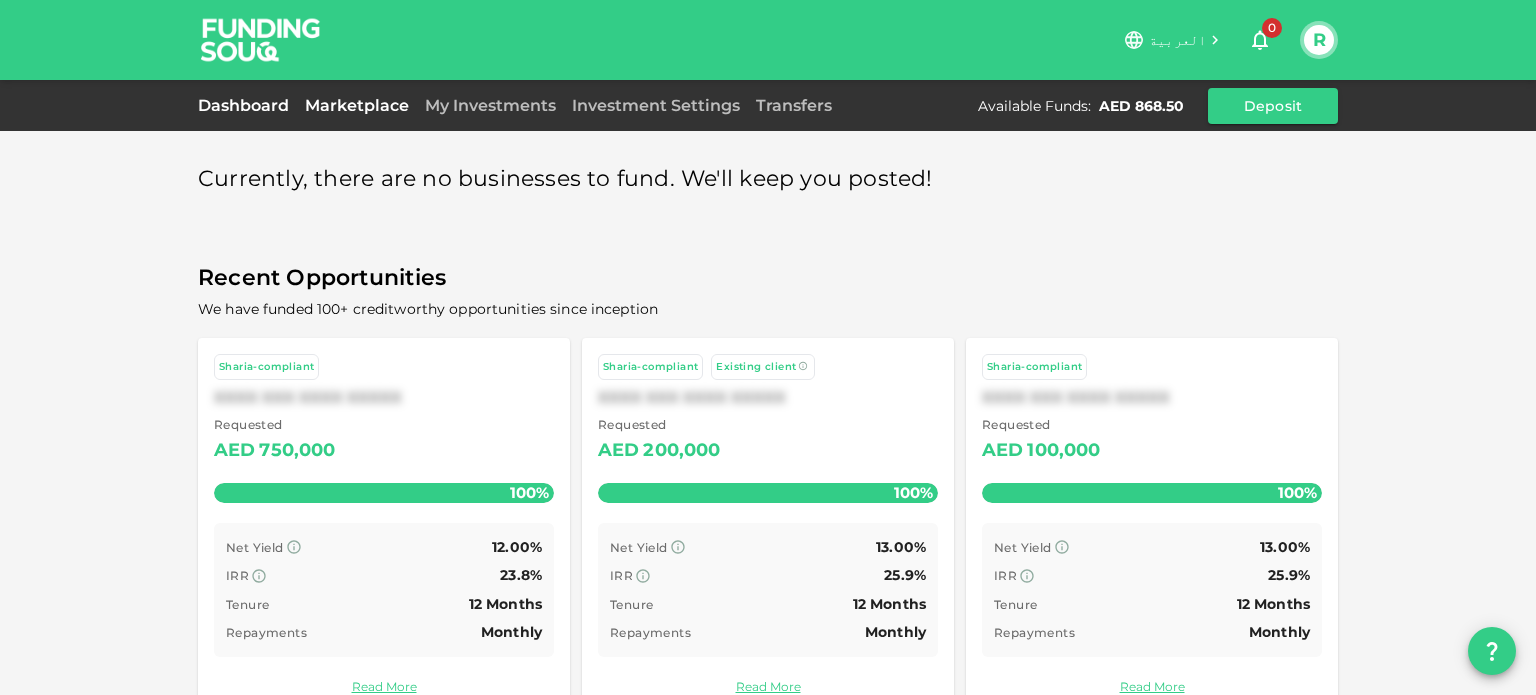 click on "Dashboard" at bounding box center [247, 105] 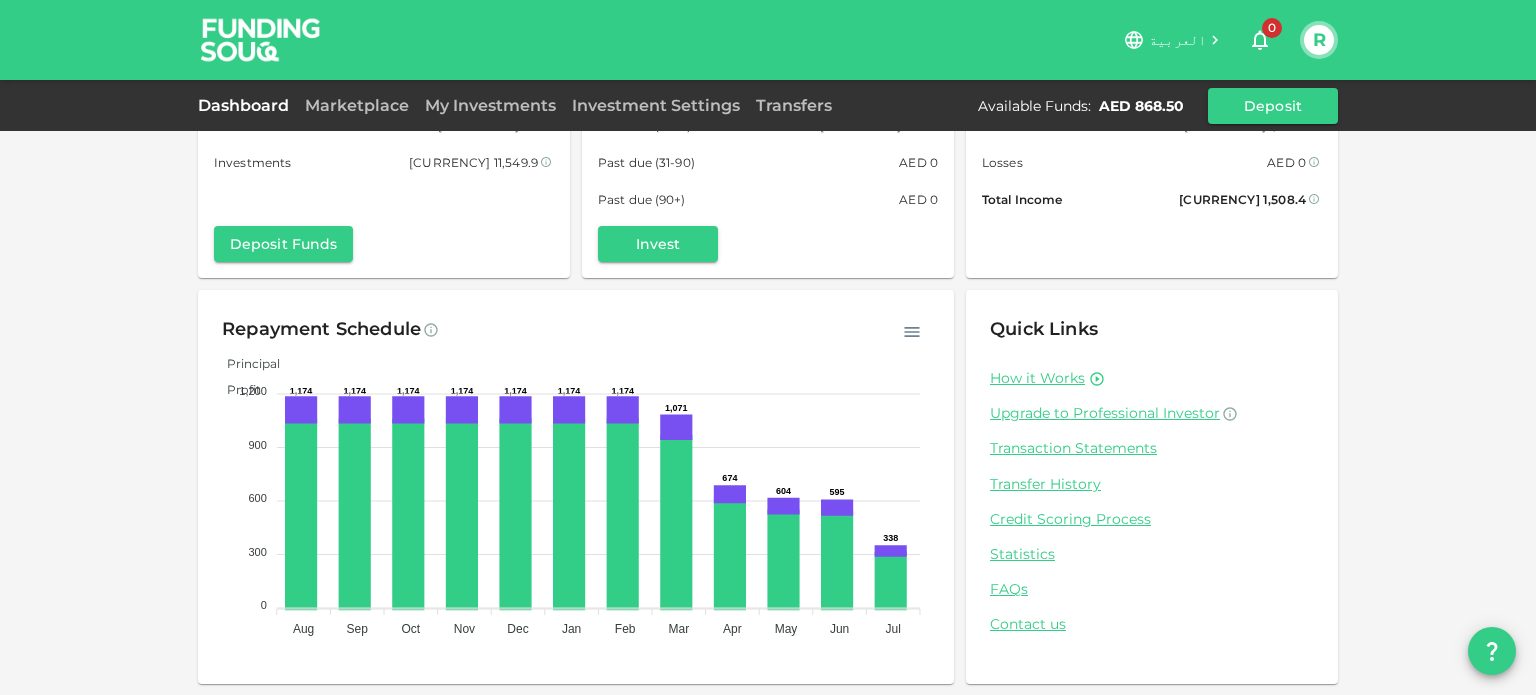 scroll, scrollTop: 0, scrollLeft: 0, axis: both 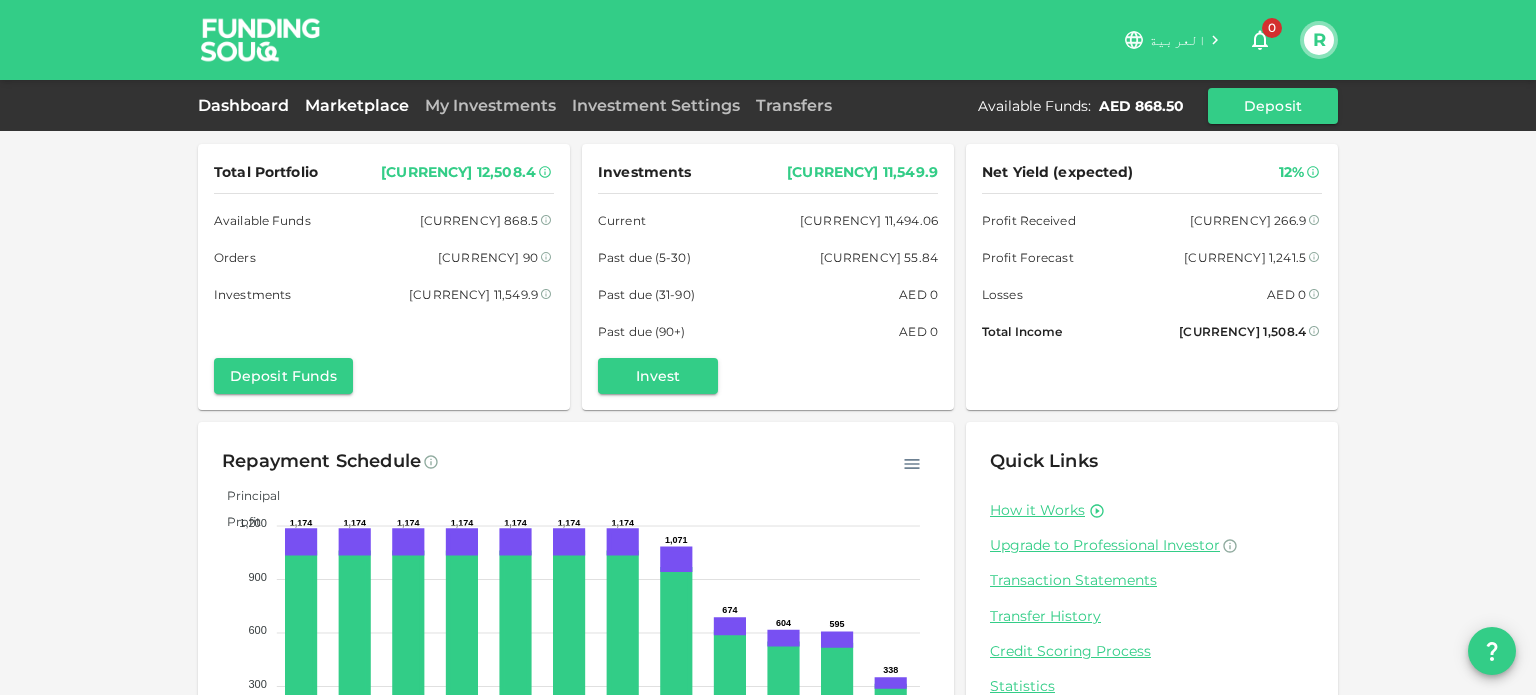 click on "Marketplace" at bounding box center [357, 105] 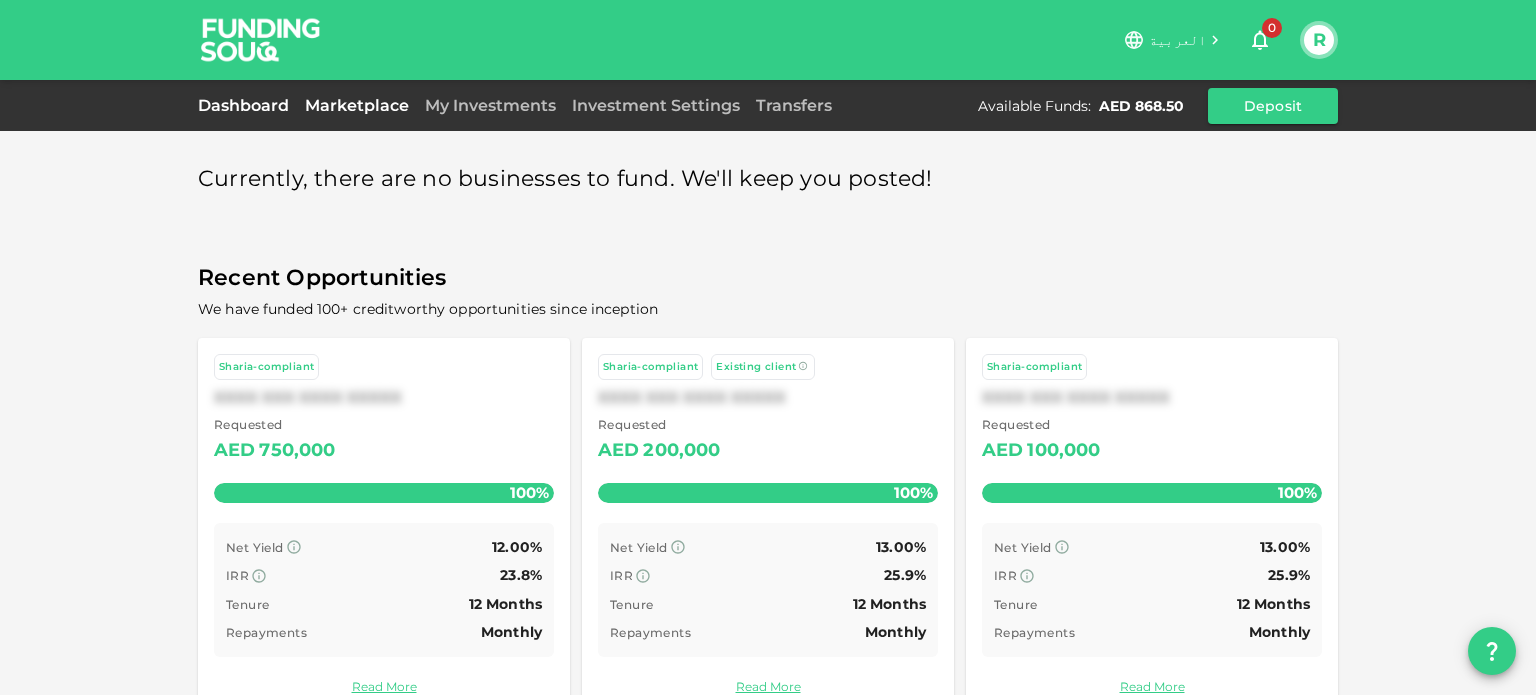 click on "Dashboard" at bounding box center [247, 105] 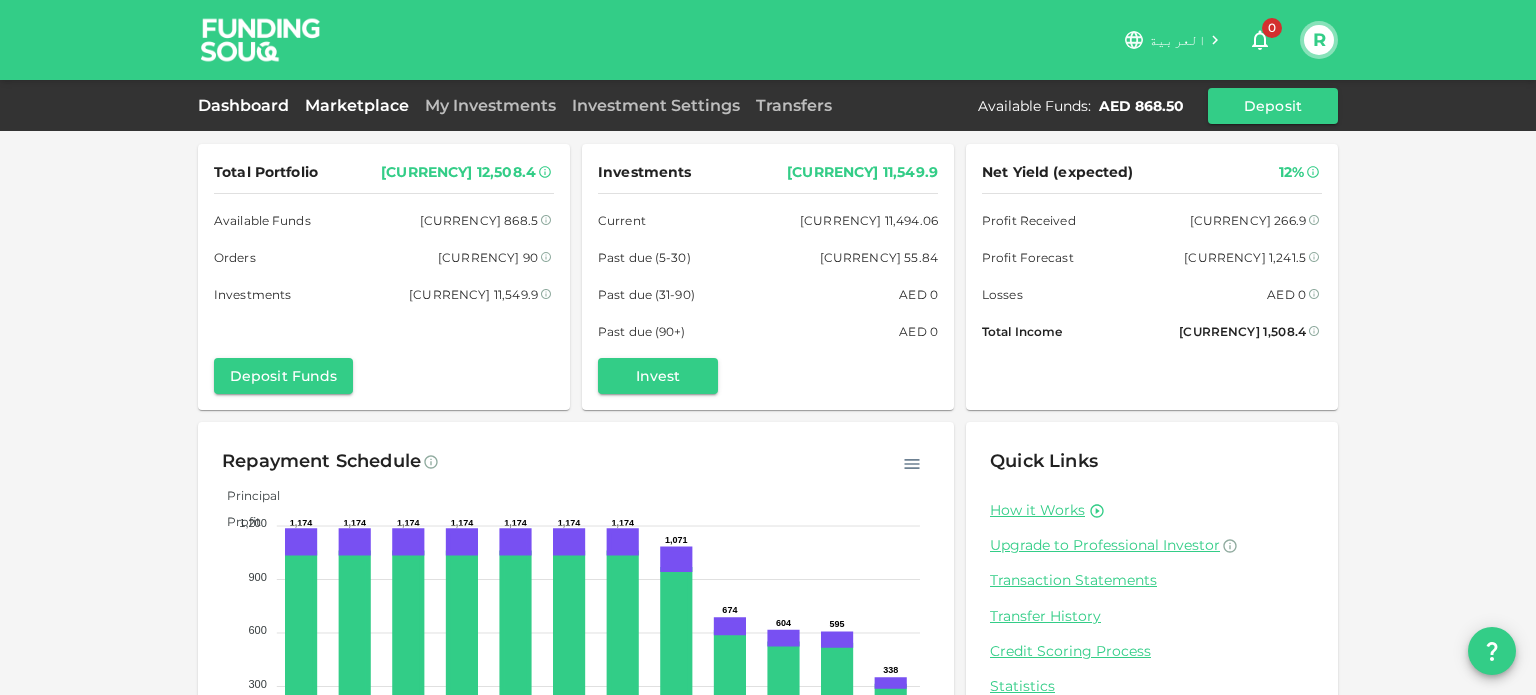 click on "Marketplace" at bounding box center (357, 105) 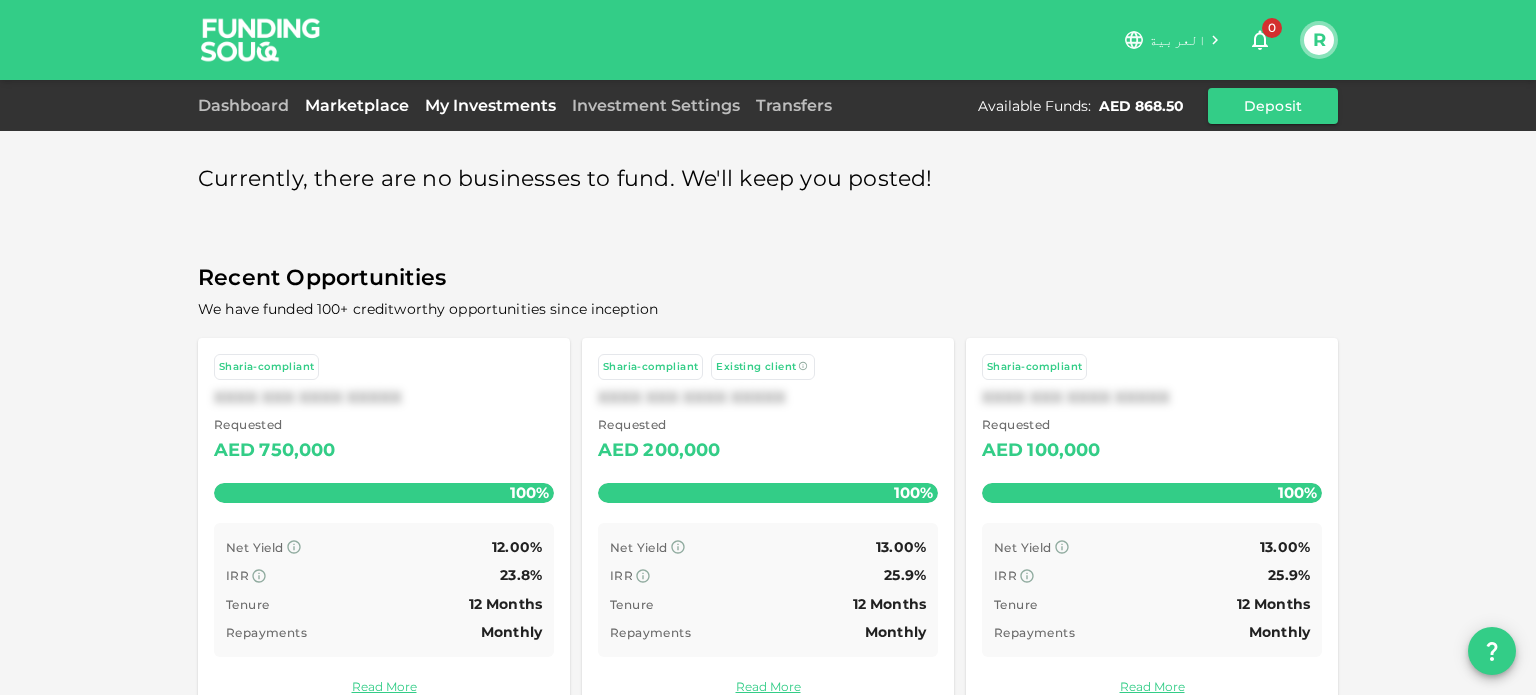 click on "My Investments" at bounding box center (490, 105) 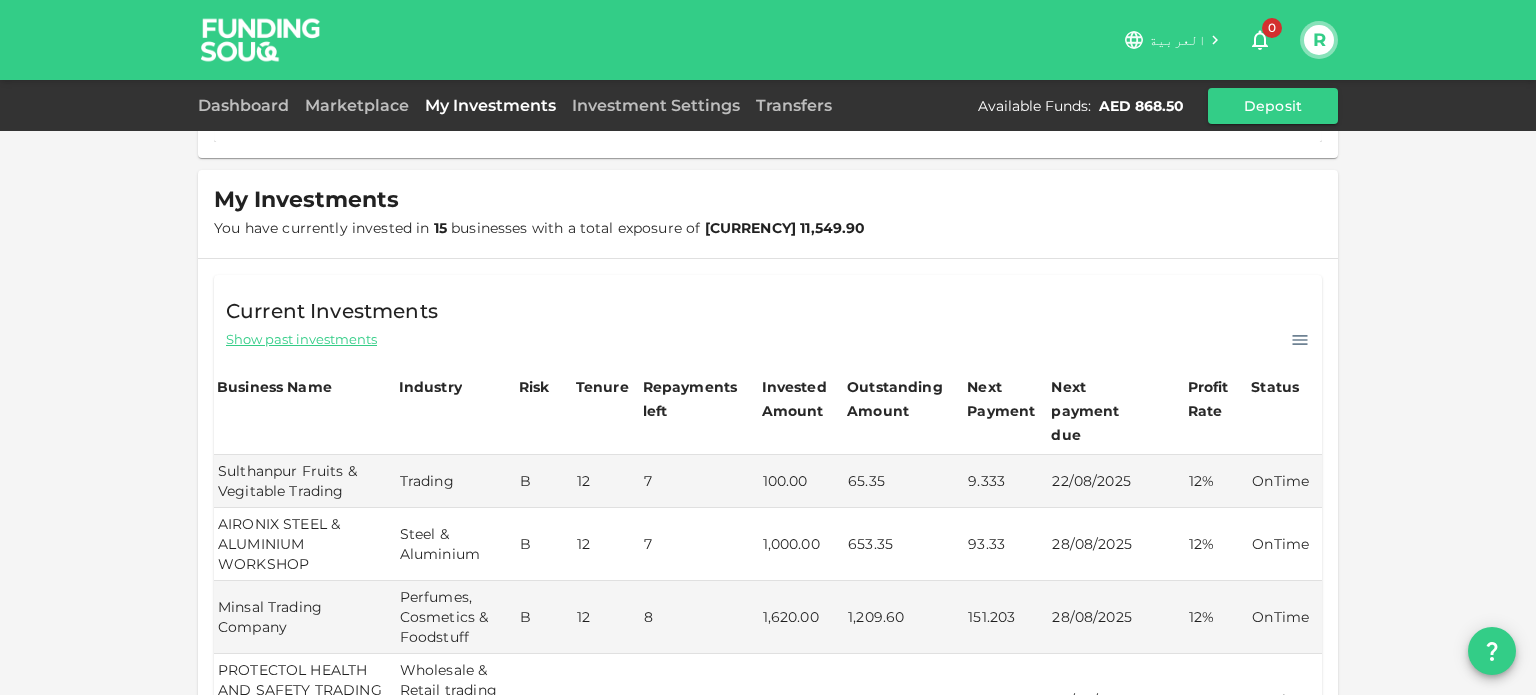 scroll, scrollTop: 0, scrollLeft: 0, axis: both 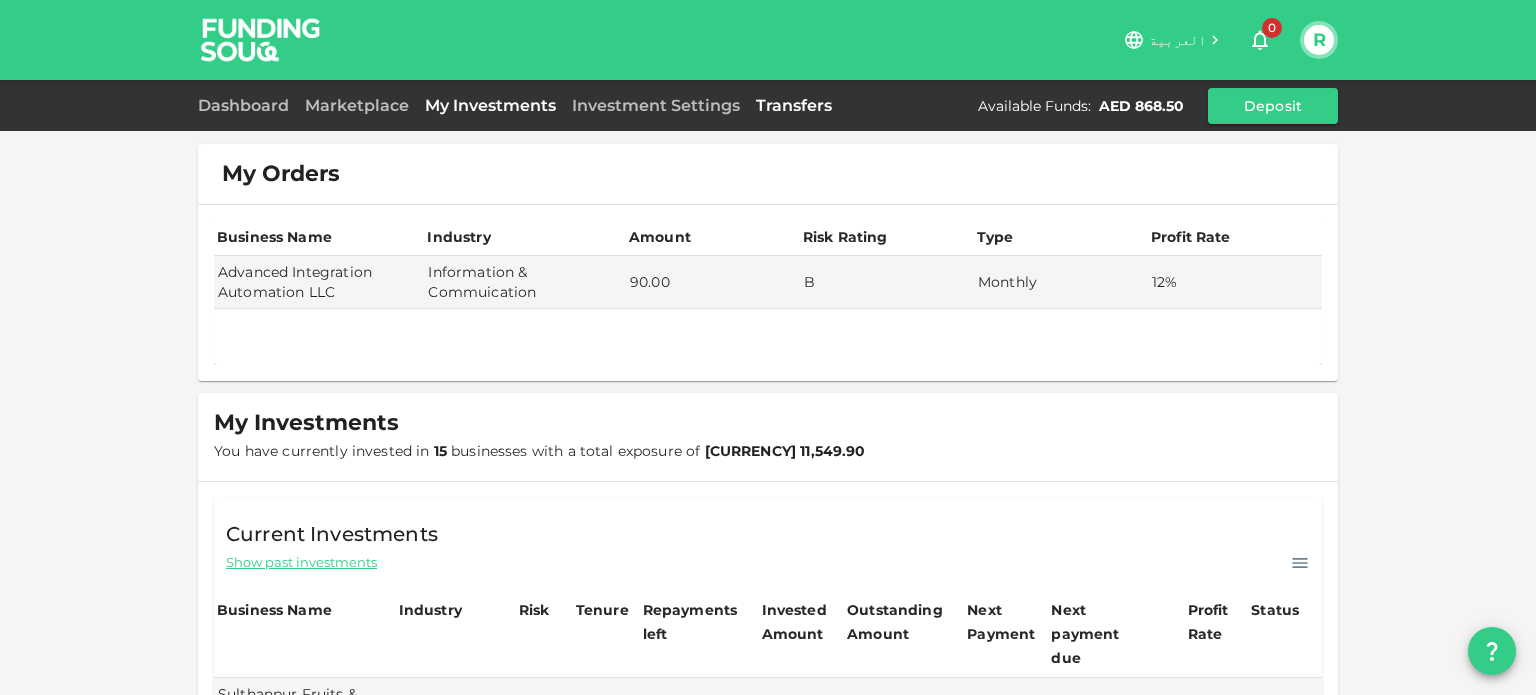 click on "Transfers" at bounding box center [794, 105] 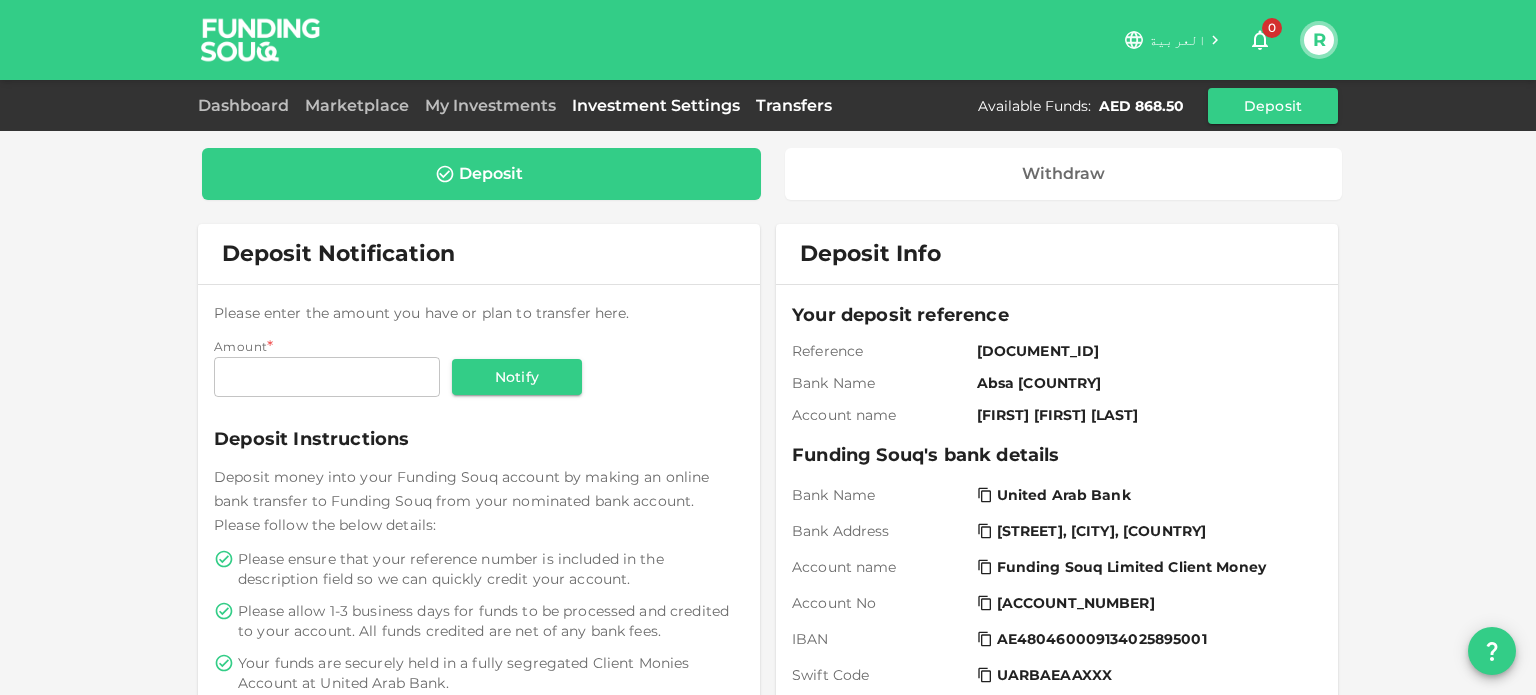 click on "Investment Settings" at bounding box center [656, 105] 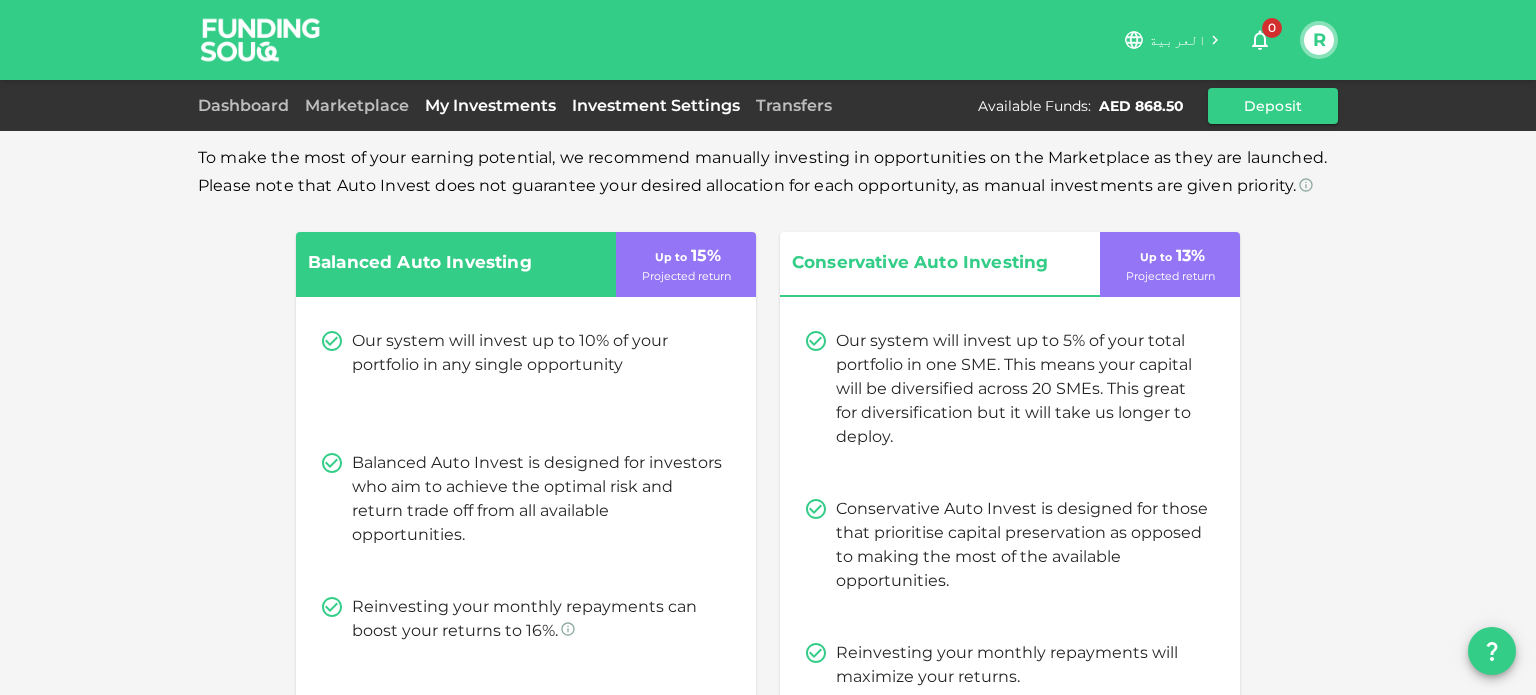 click on "My Investments" at bounding box center [490, 105] 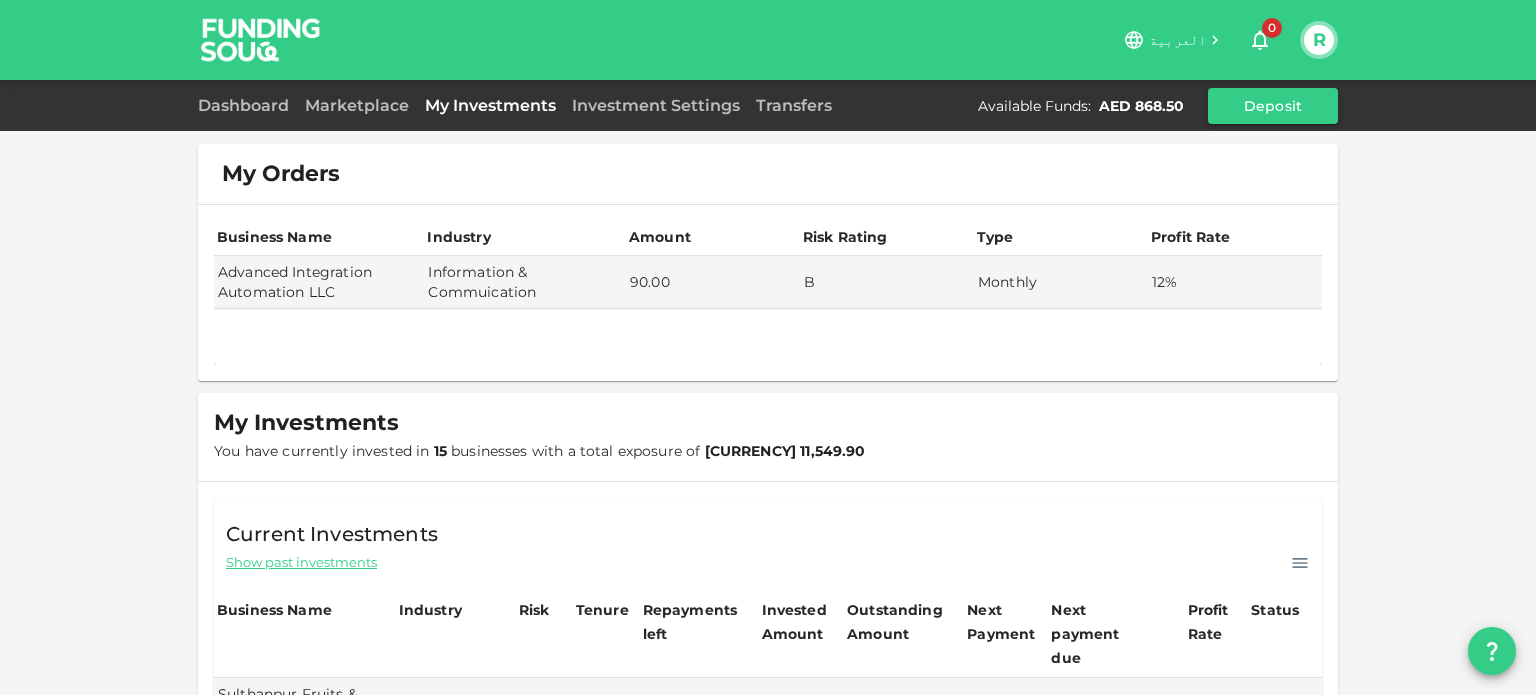 scroll, scrollTop: 0, scrollLeft: 0, axis: both 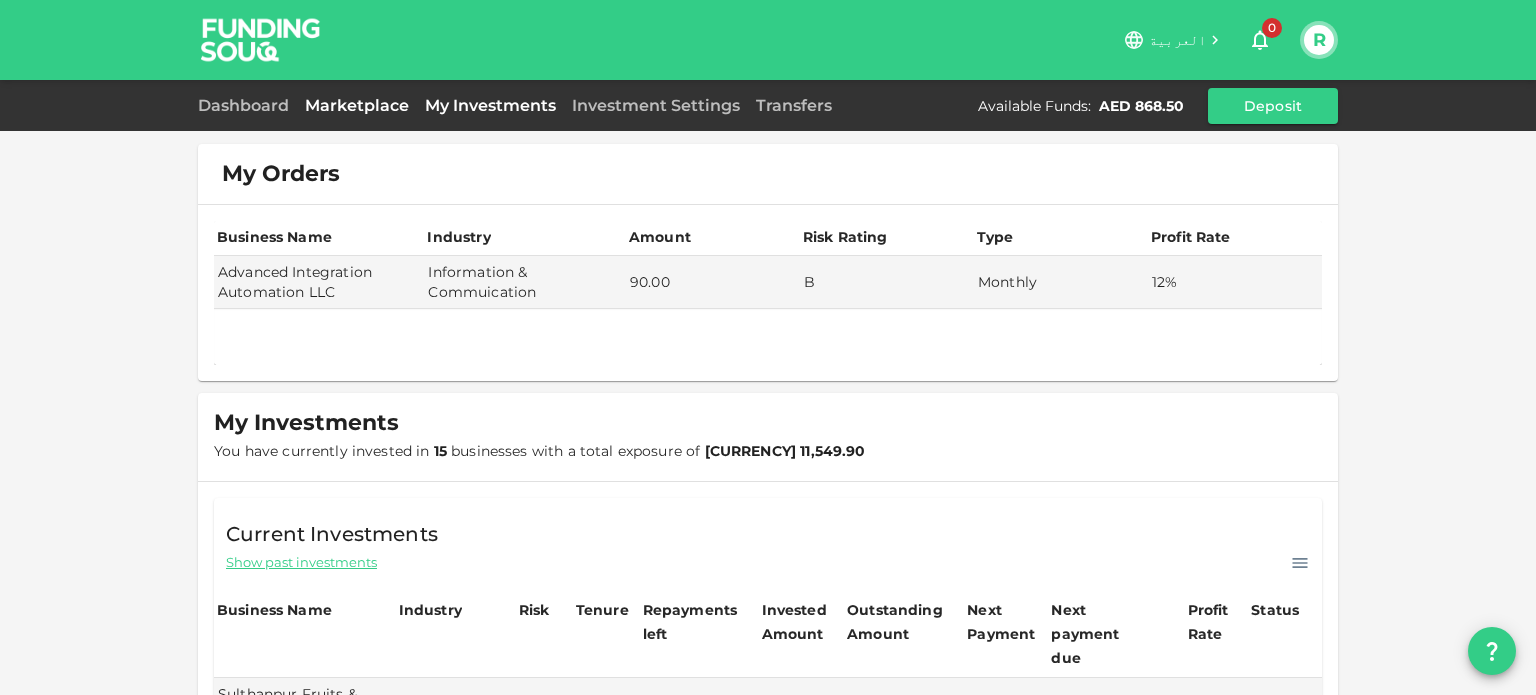 click on "Marketplace" at bounding box center [357, 105] 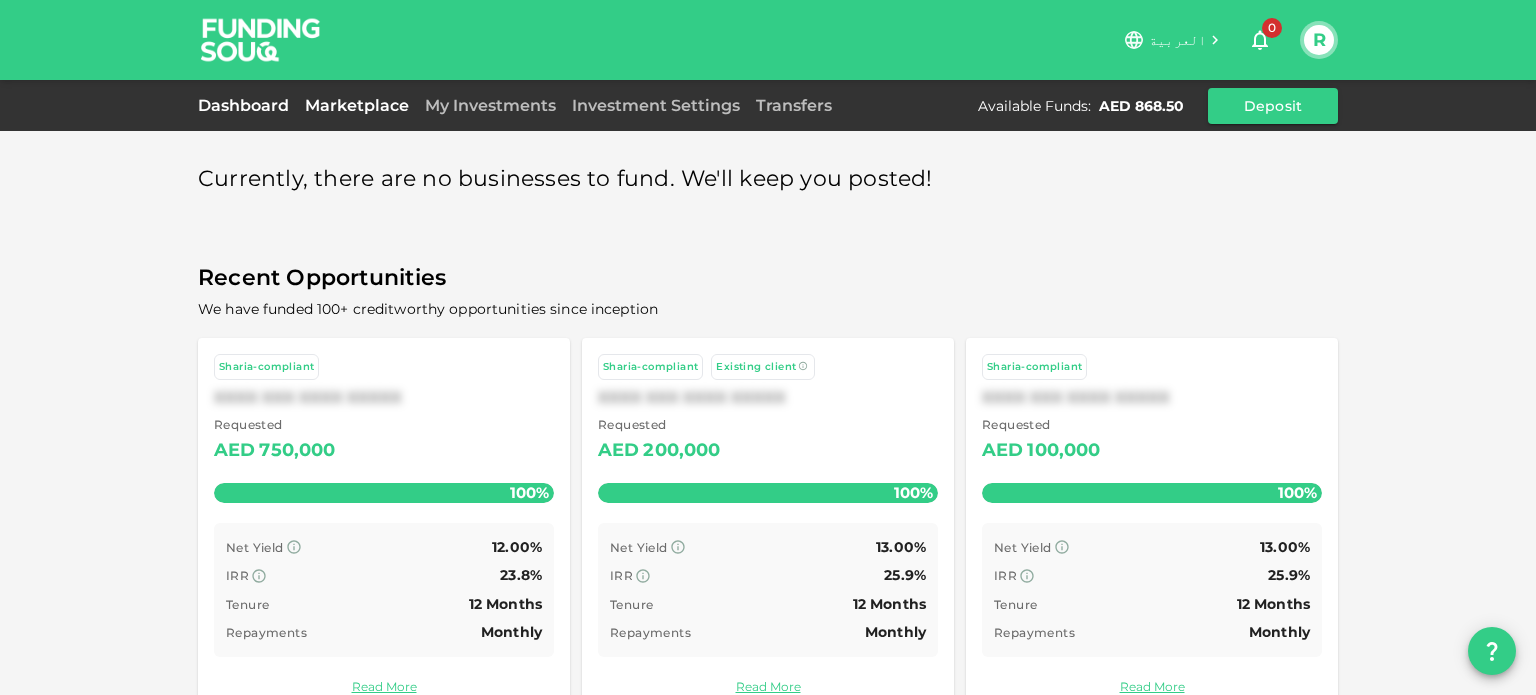 drag, startPoint x: 248, startPoint y: 117, endPoint x: 248, endPoint y: 95, distance: 22 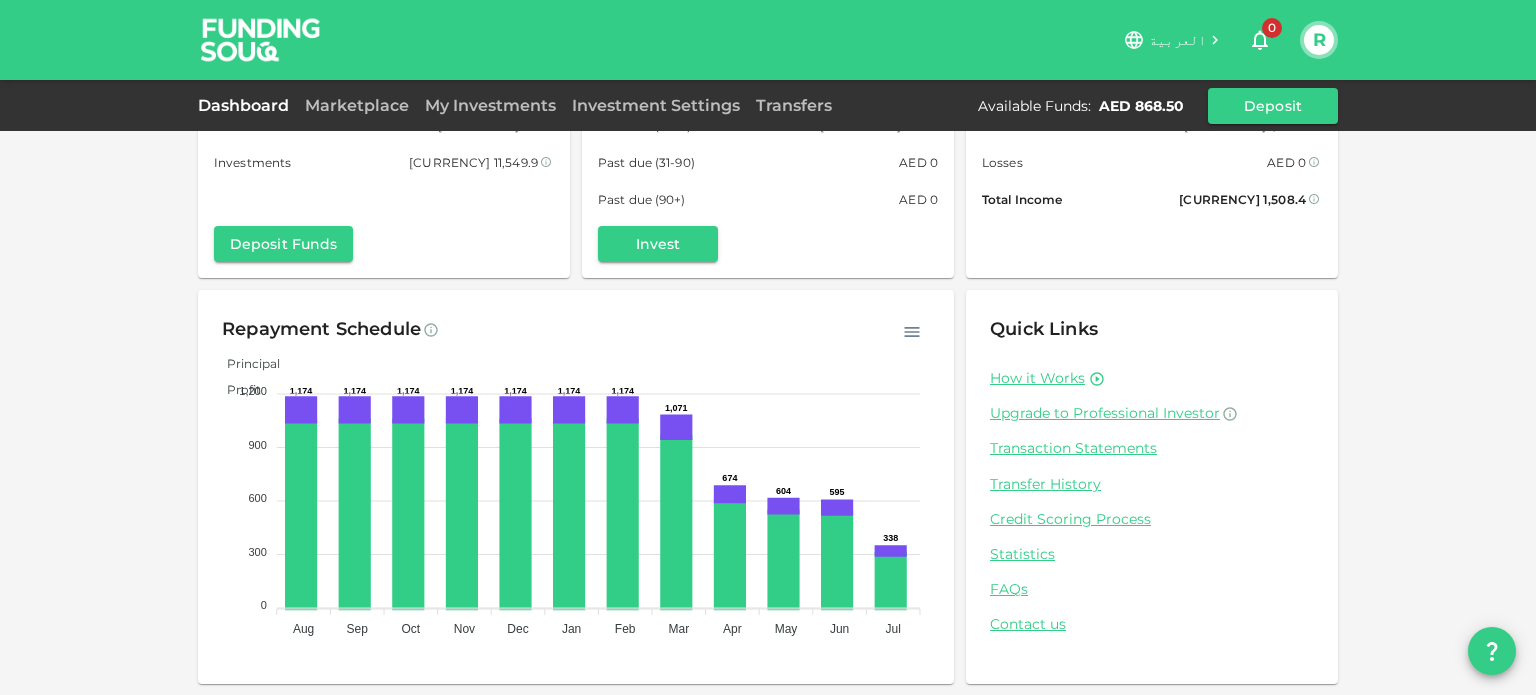 scroll, scrollTop: 132, scrollLeft: 0, axis: vertical 